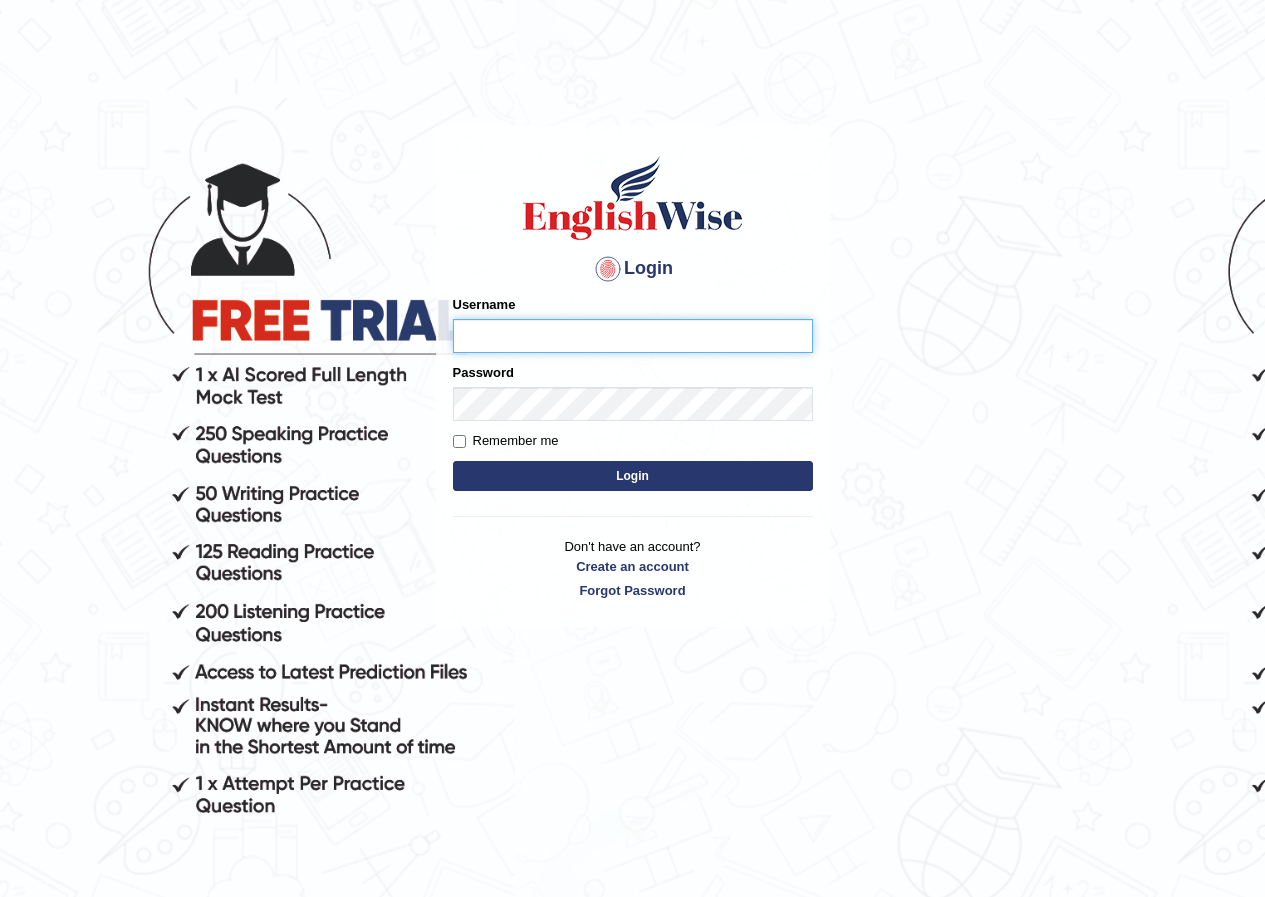 scroll, scrollTop: 0, scrollLeft: 0, axis: both 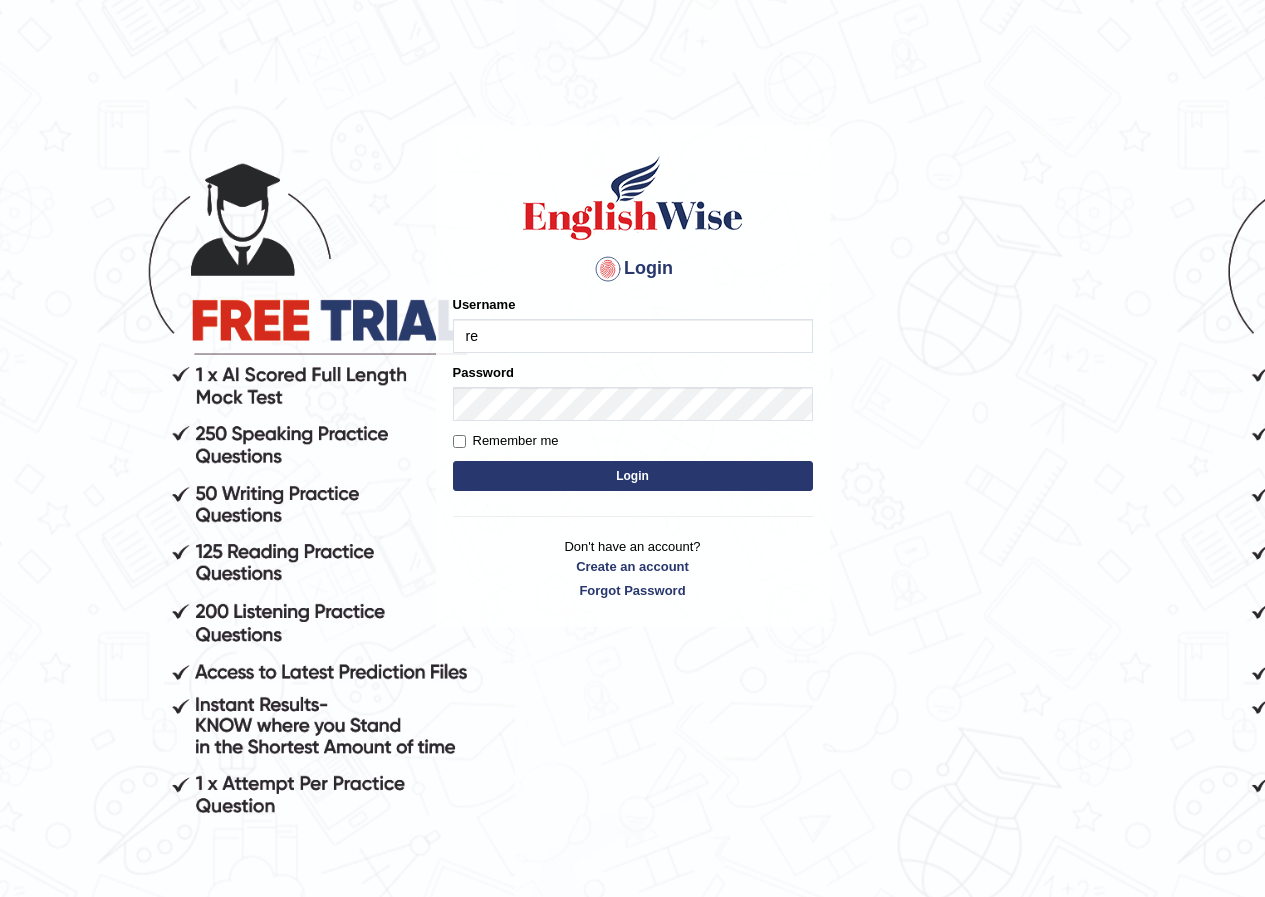 type on "[FIRST]" 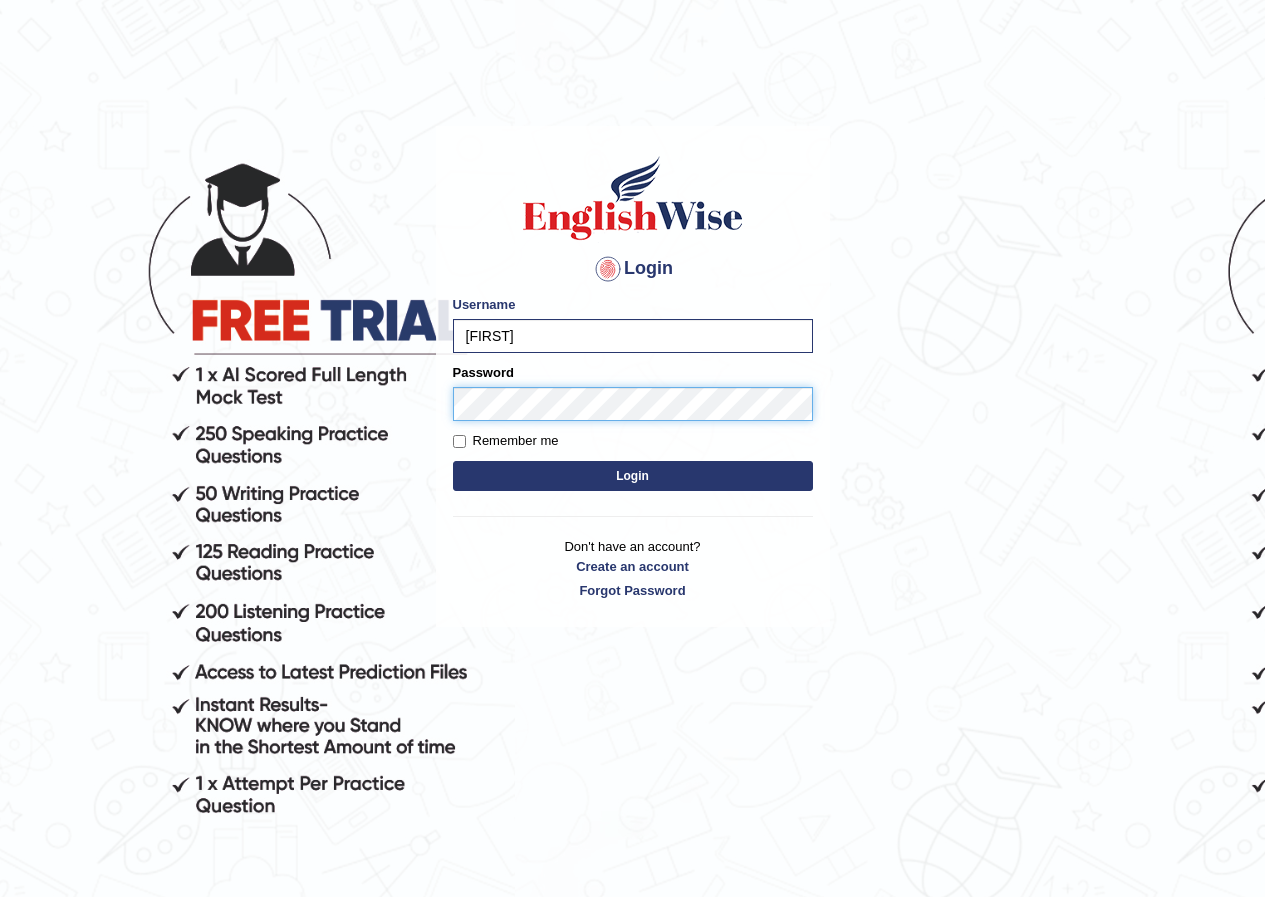 click on "Login" at bounding box center [633, 476] 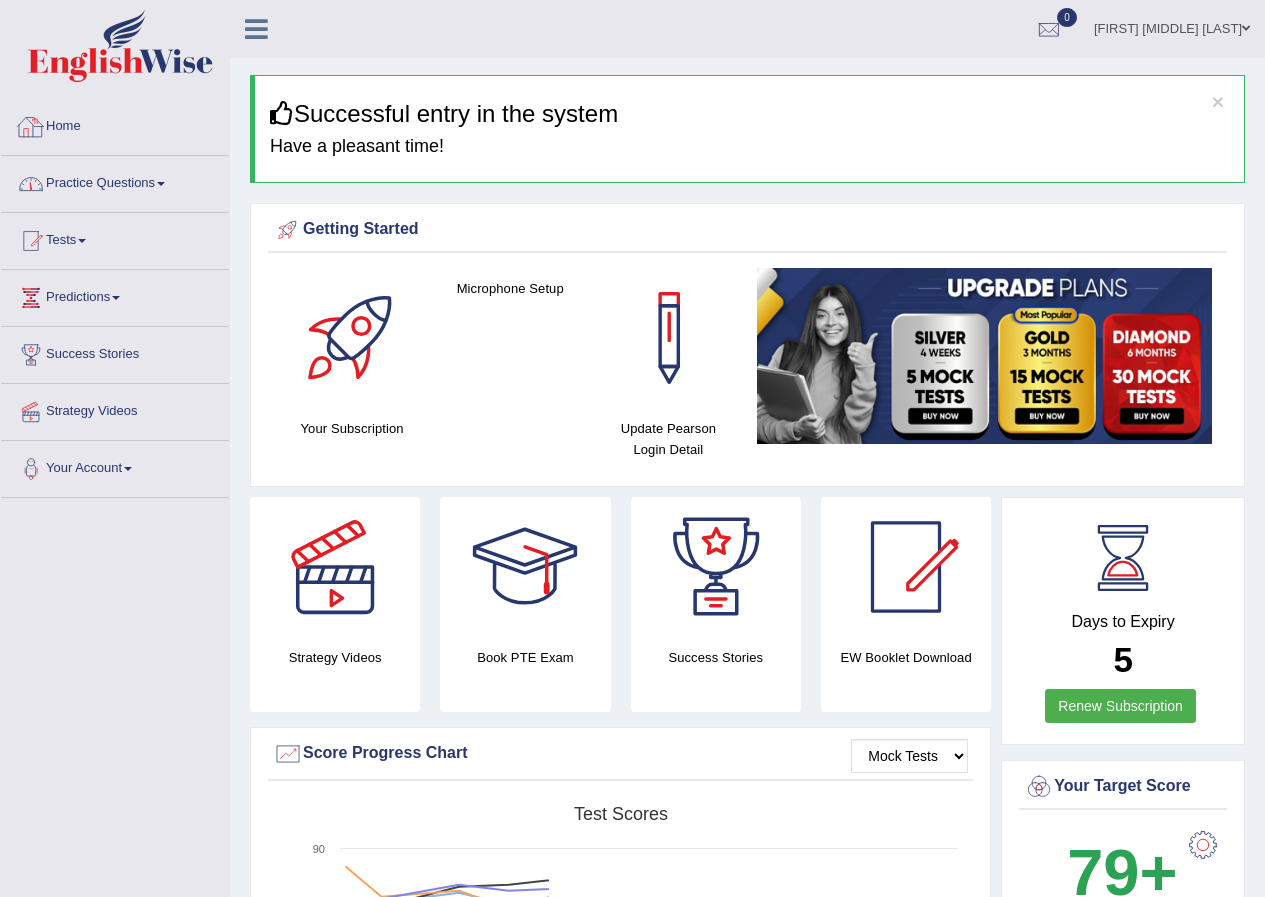scroll, scrollTop: 0, scrollLeft: 0, axis: both 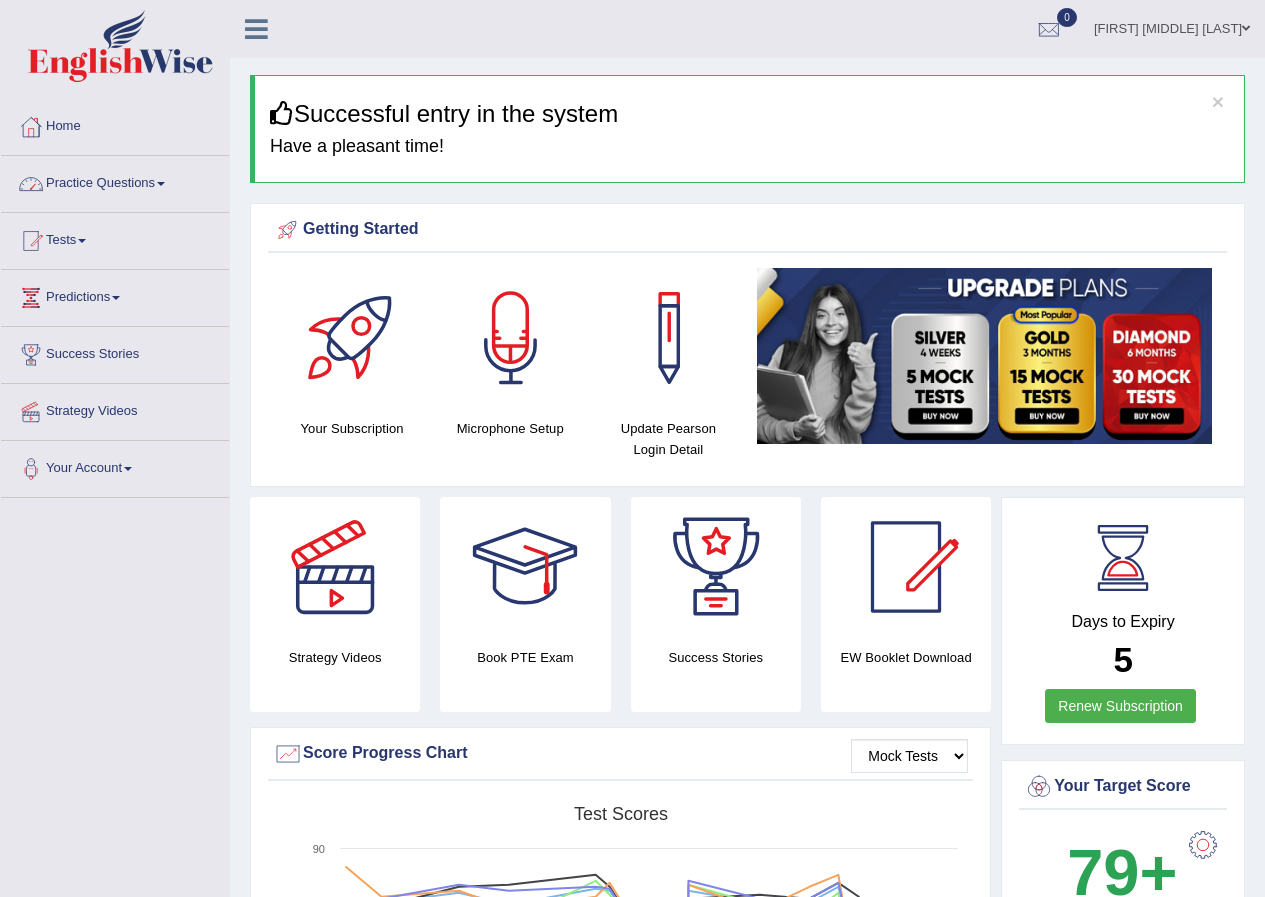 click on "Practice Questions" at bounding box center (115, 181) 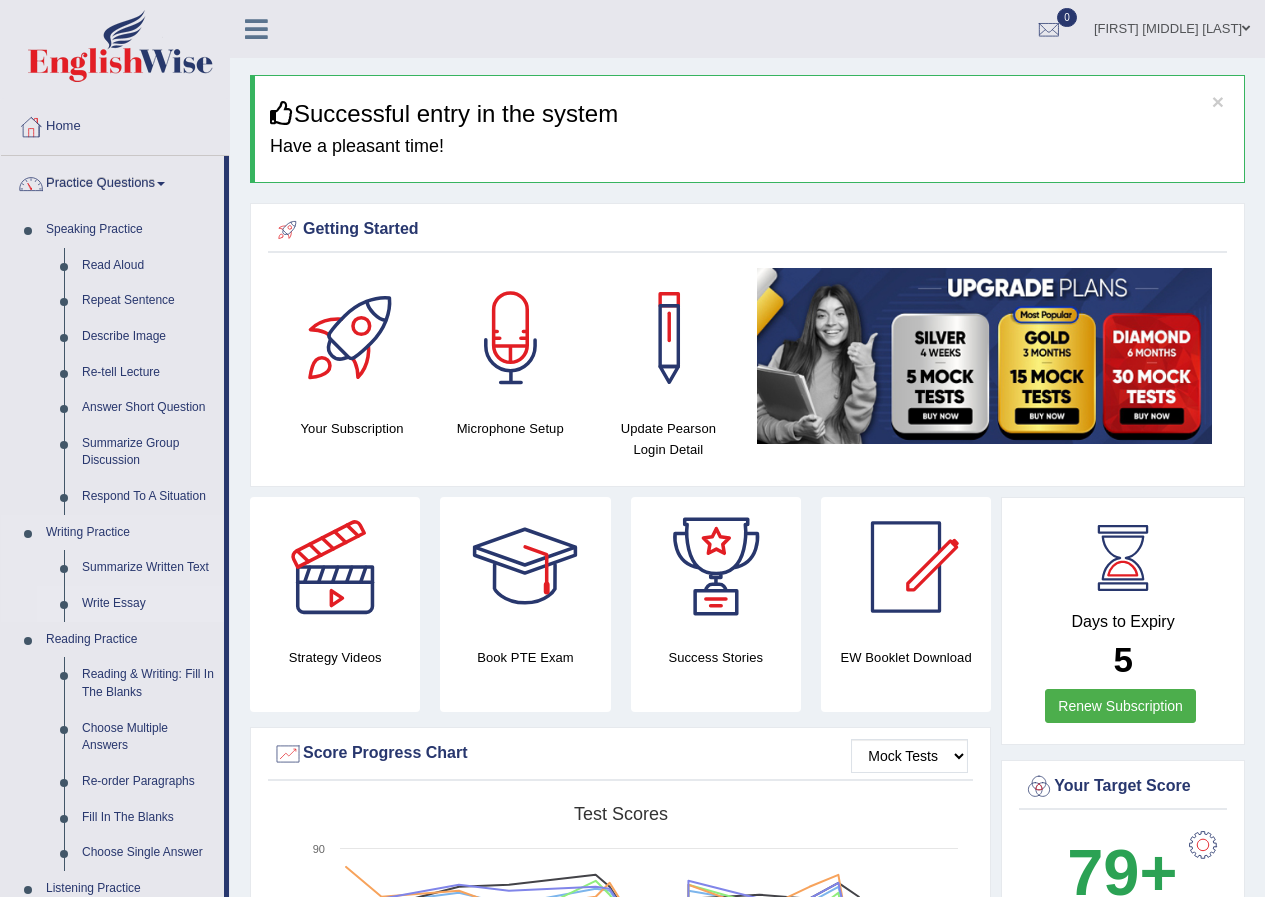 click on "Write Essay" at bounding box center (148, 604) 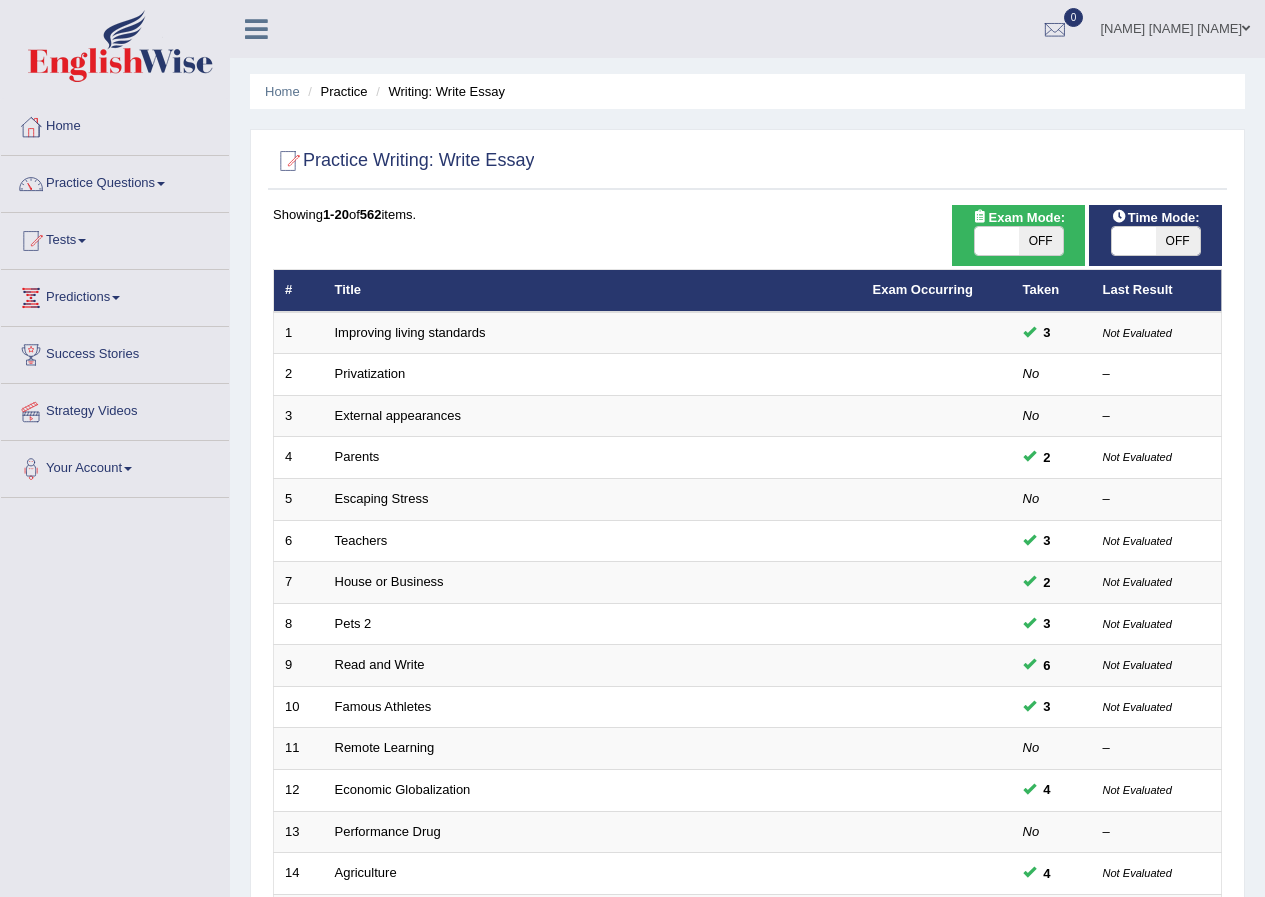 scroll, scrollTop: 0, scrollLeft: 0, axis: both 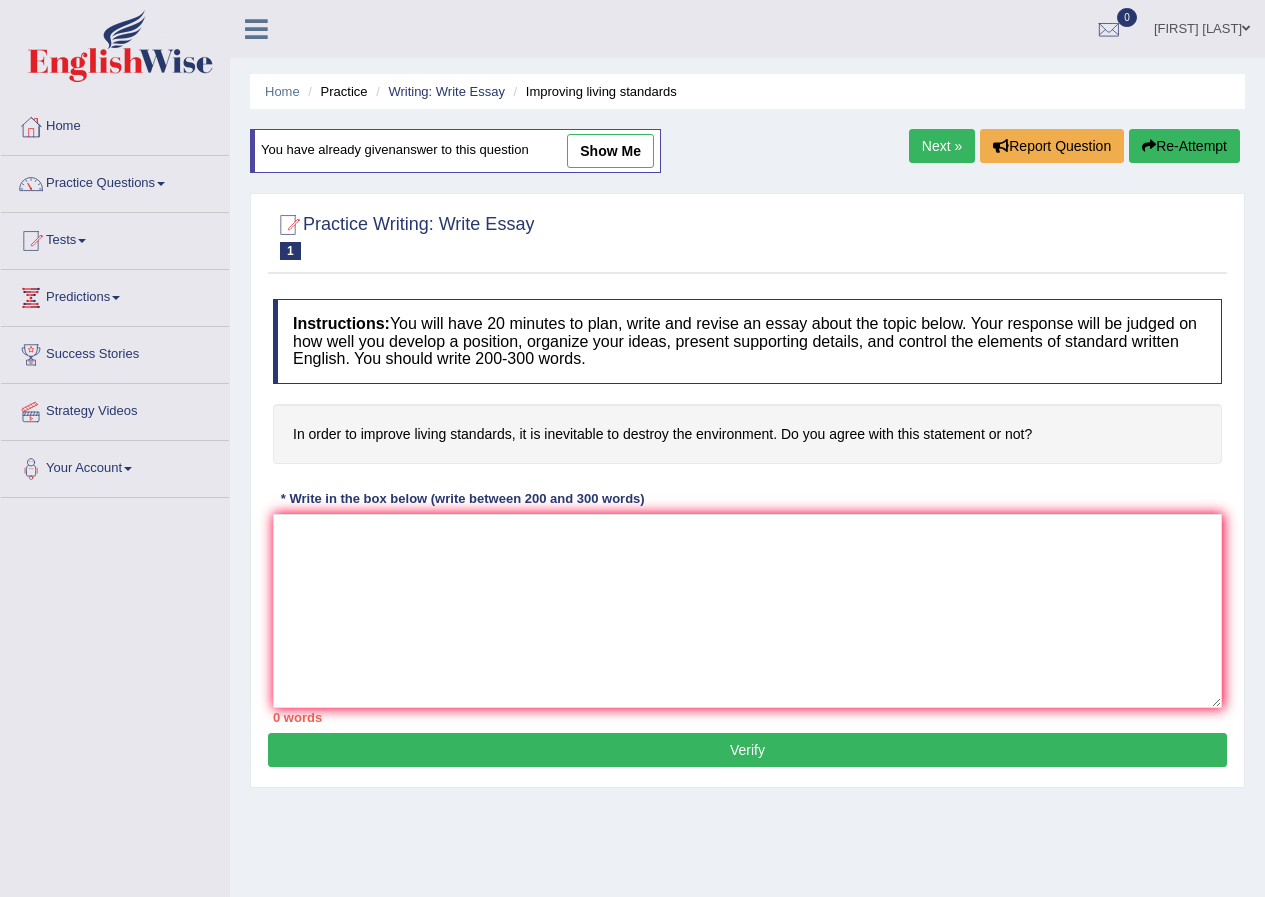 click on "show me" at bounding box center (610, 151) 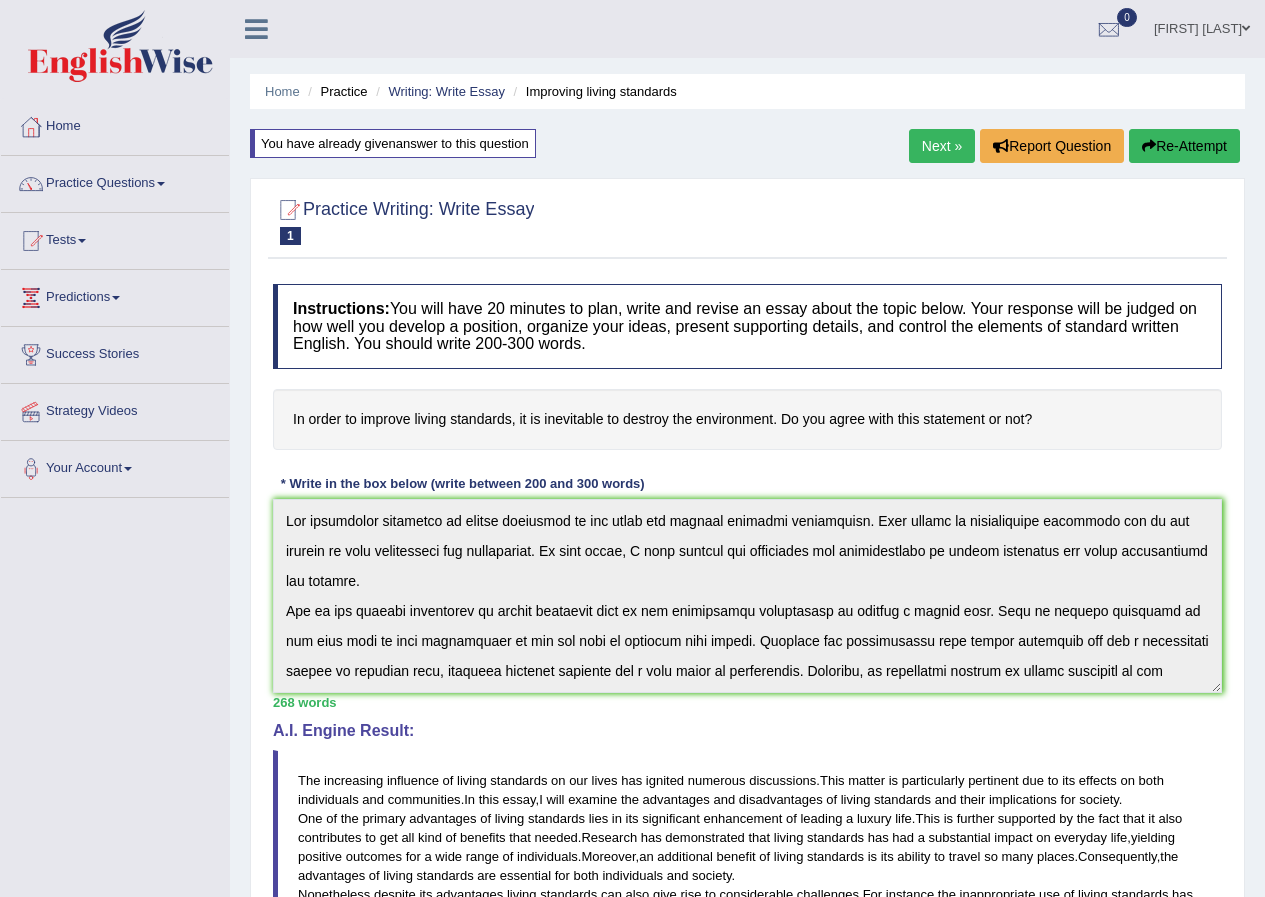 scroll, scrollTop: 240, scrollLeft: 0, axis: vertical 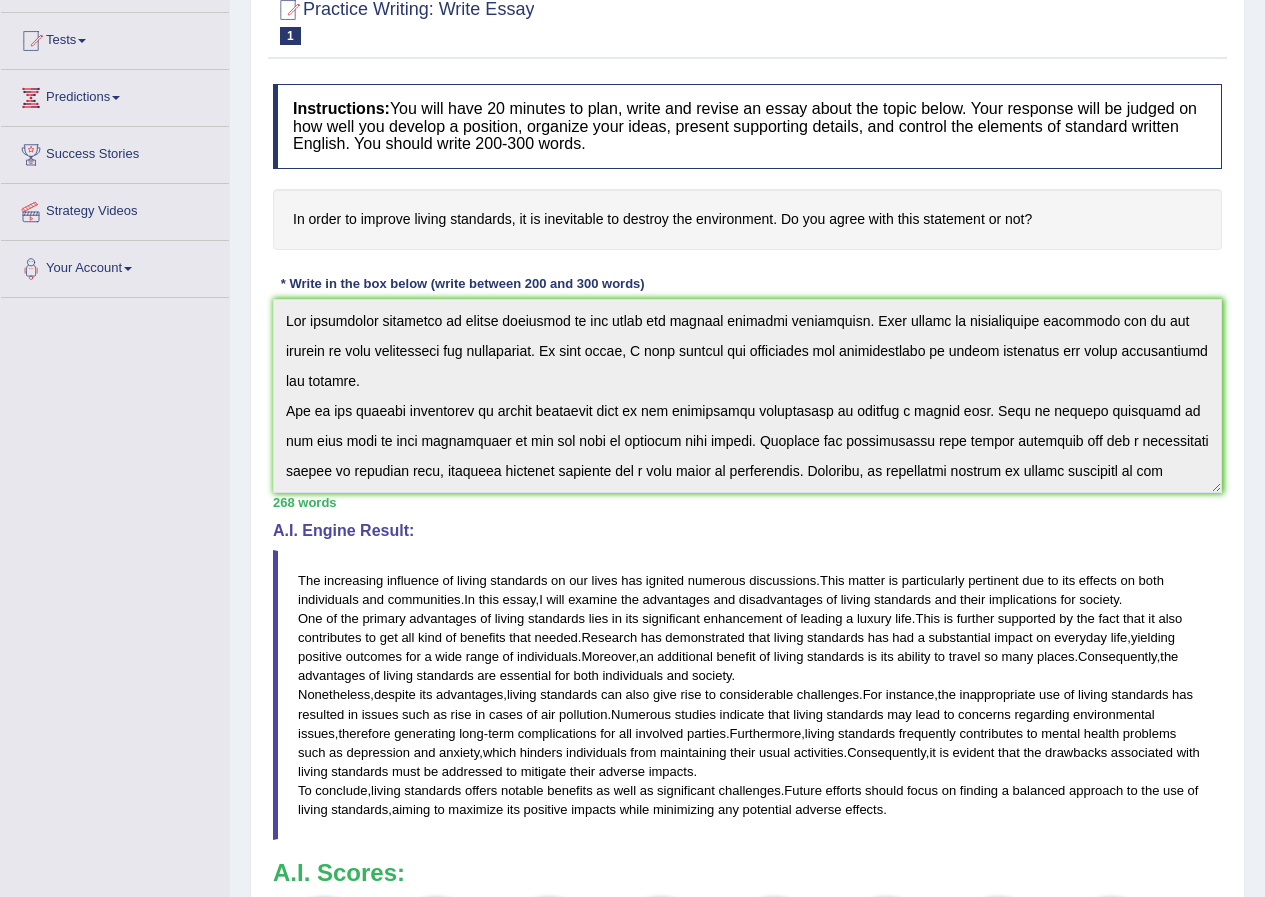 drag, startPoint x: 903, startPoint y: 814, endPoint x: 770, endPoint y: 789, distance: 135.32922 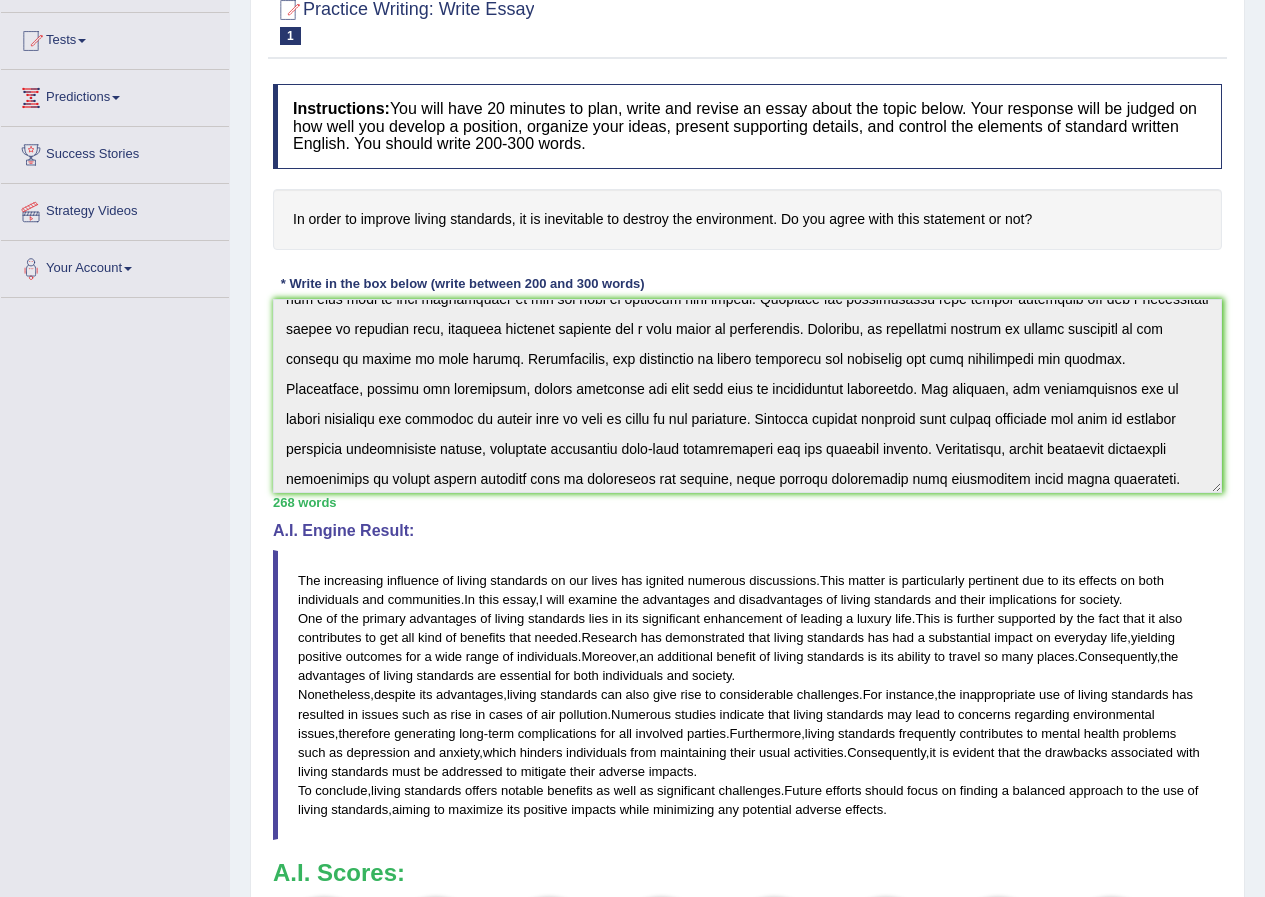 scroll, scrollTop: 0, scrollLeft: 0, axis: both 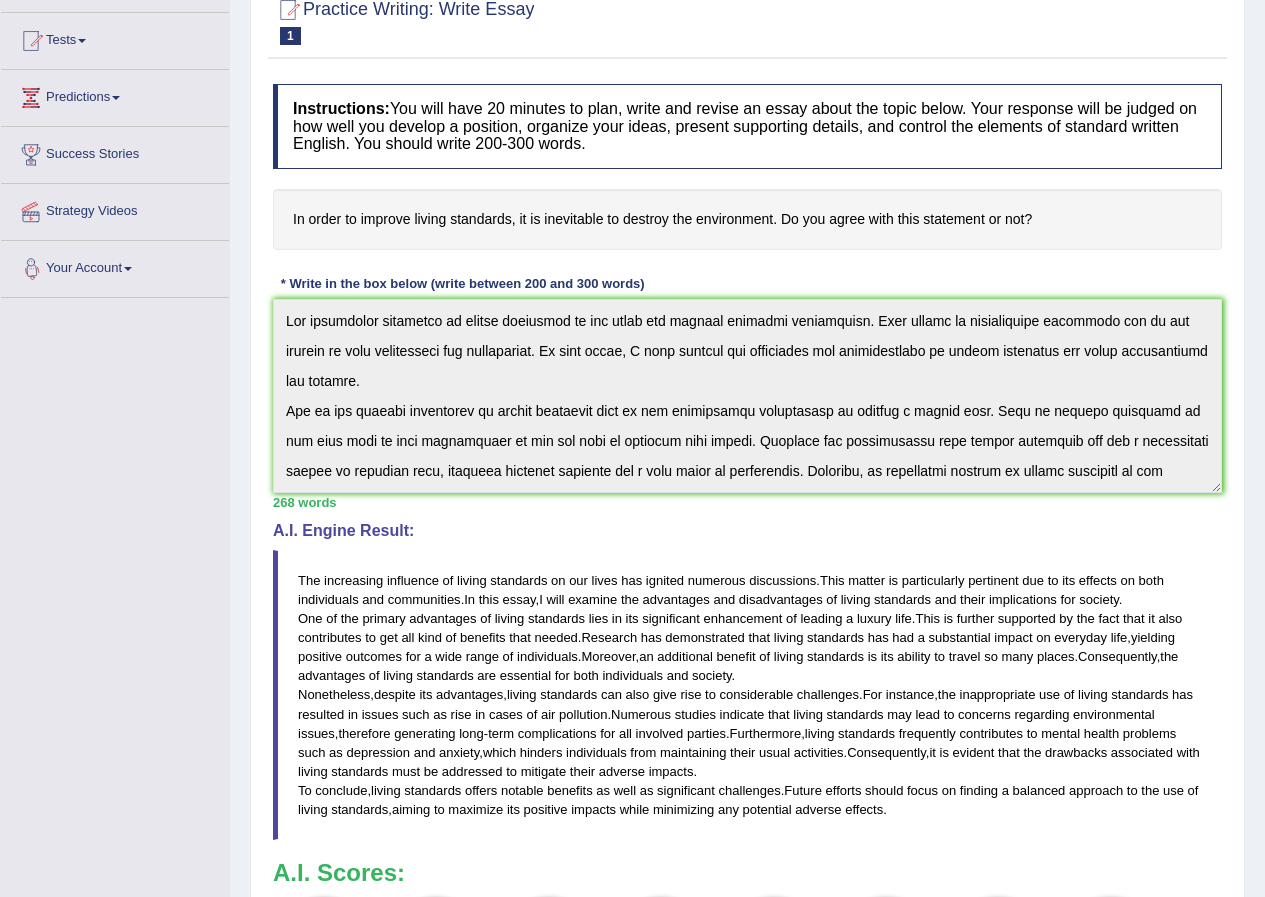 click on "Toggle navigation
Home
Practice Questions   Speaking Practice Read Aloud
Repeat Sentence
Describe Image
Re-tell Lecture
Answer Short Question
Summarize Group Discussion
Respond To A Situation
Writing Practice  Summarize Written Text
Write Essay
Reading Practice  Reading & Writing: Fill In The Blanks
Choose Multiple Answers
Re-order Paragraphs
Fill In The Blanks
Choose Single Answer
Listening Practice  Summarize Spoken Text
Highlight Incorrect Words
Highlight Correct Summary
Select Missing Word
Choose Single Answer
Choose Multiple Answers
Fill In The Blanks
Write From Dictation
Pronunciation
Tests  Take Practice Sectional Test
Take Mock Test" at bounding box center (632, 504) 